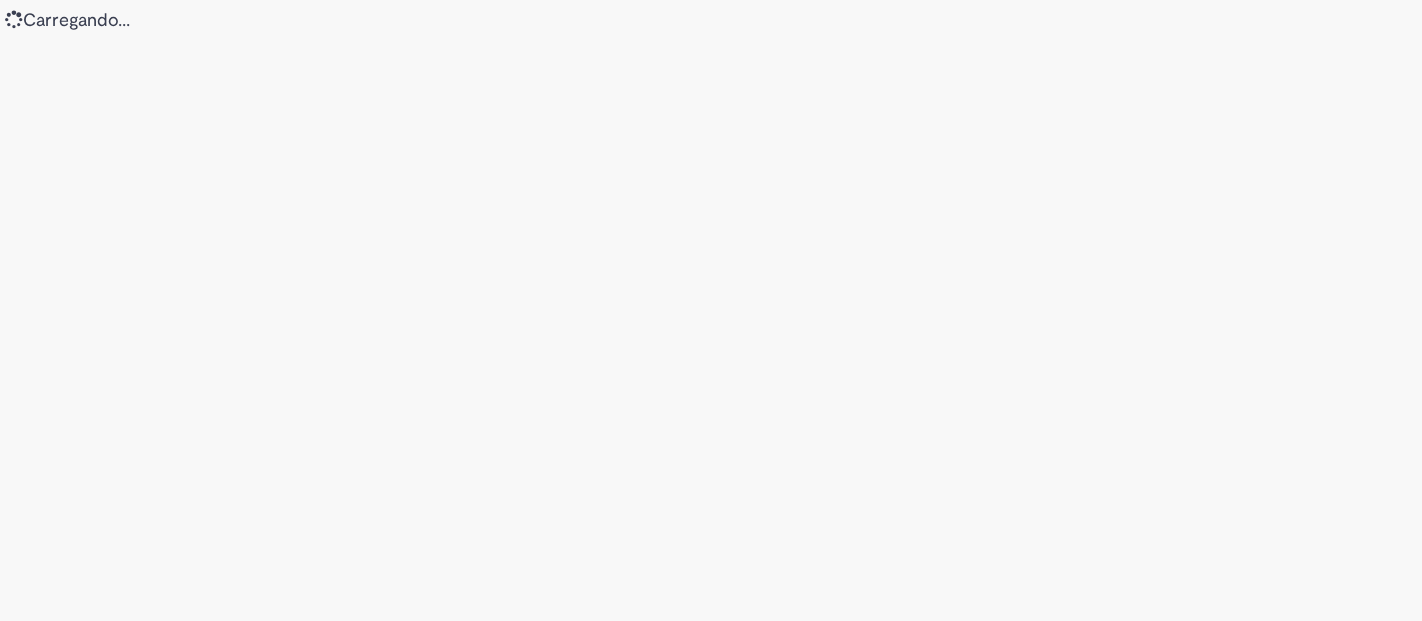 scroll, scrollTop: 0, scrollLeft: 0, axis: both 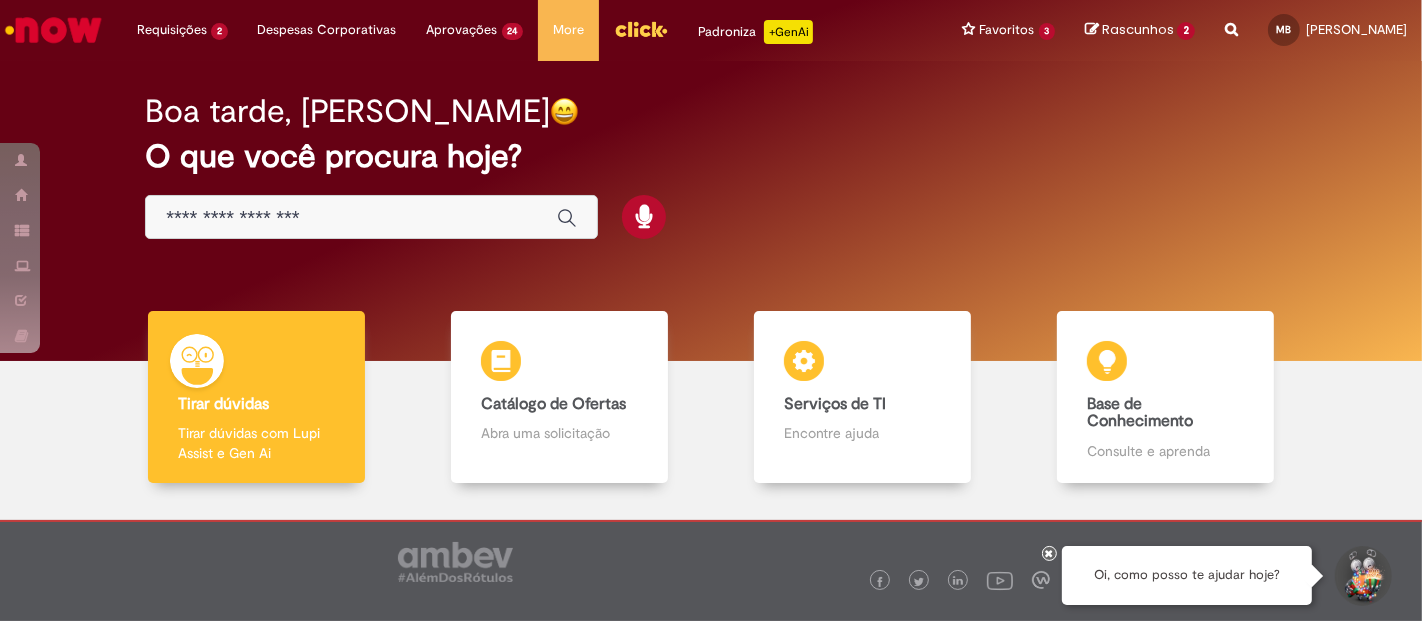 click at bounding box center (351, 218) 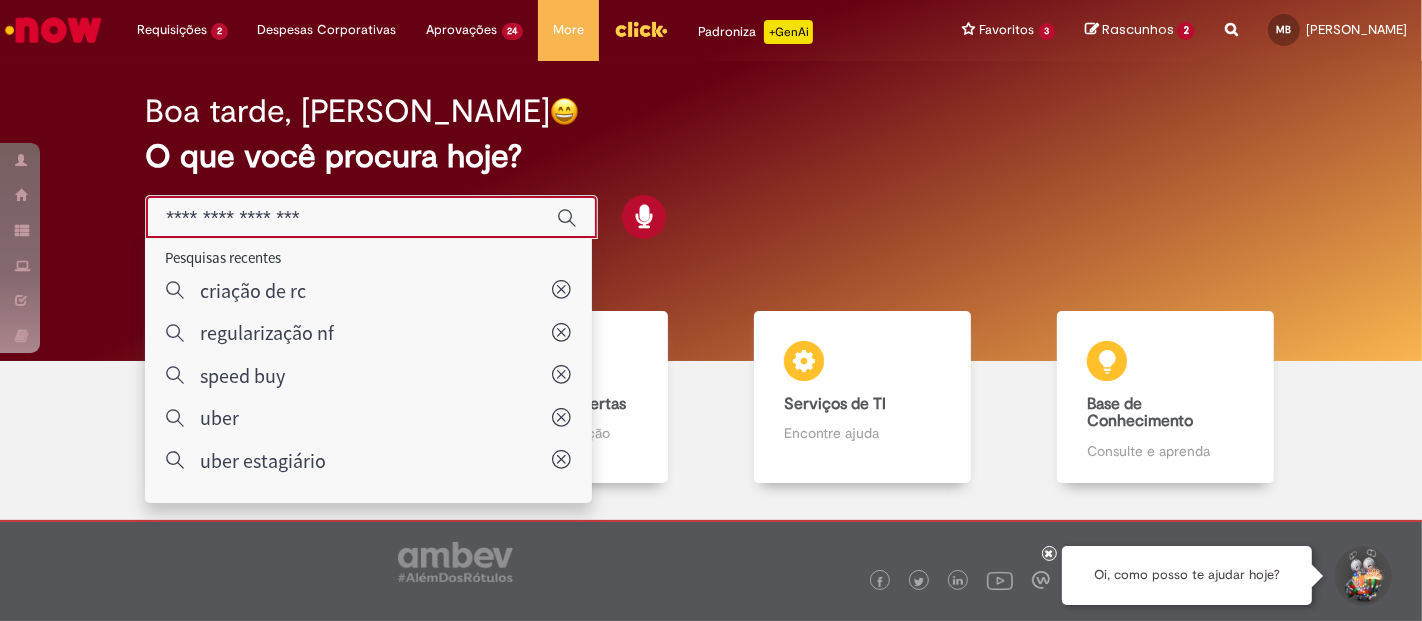 paste on "**********" 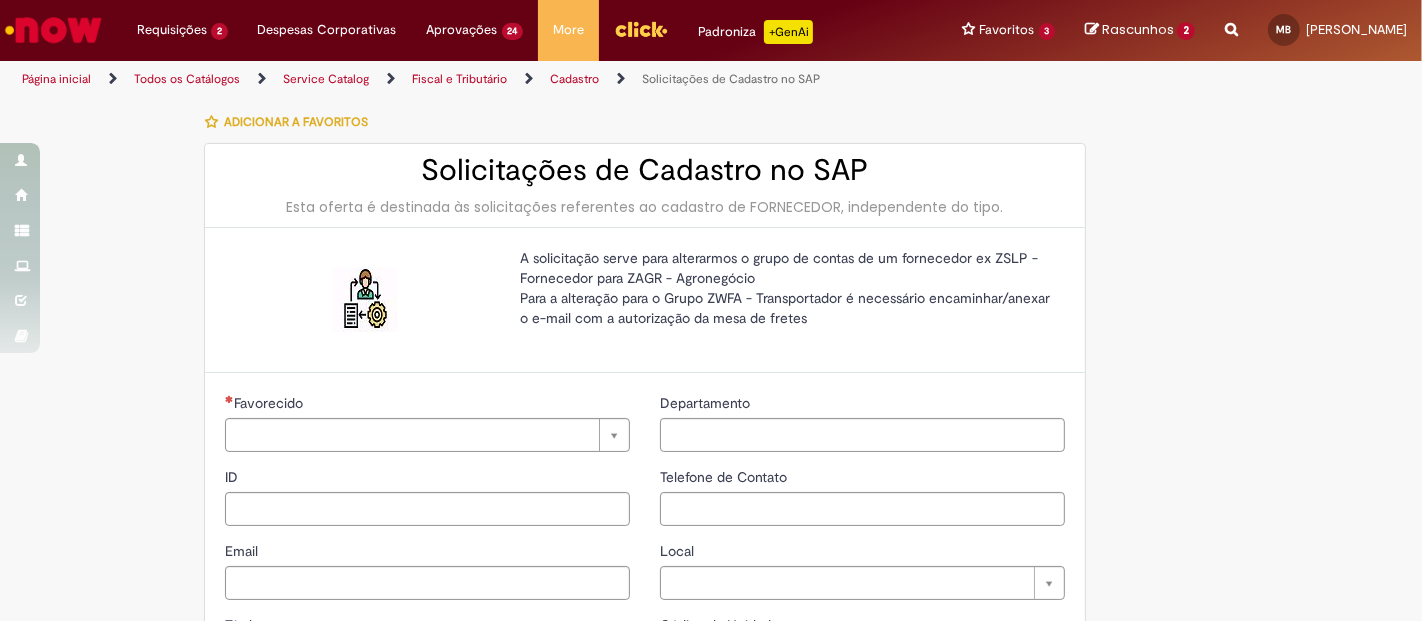 type on "********" 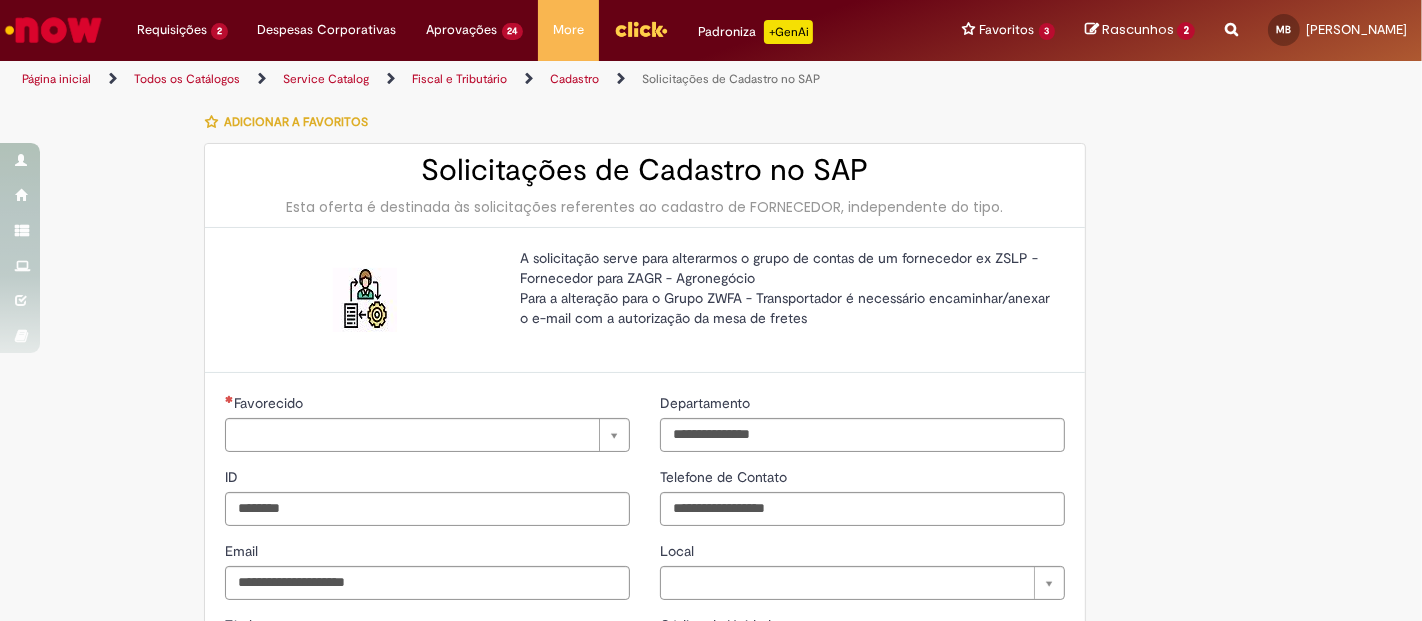 type on "**********" 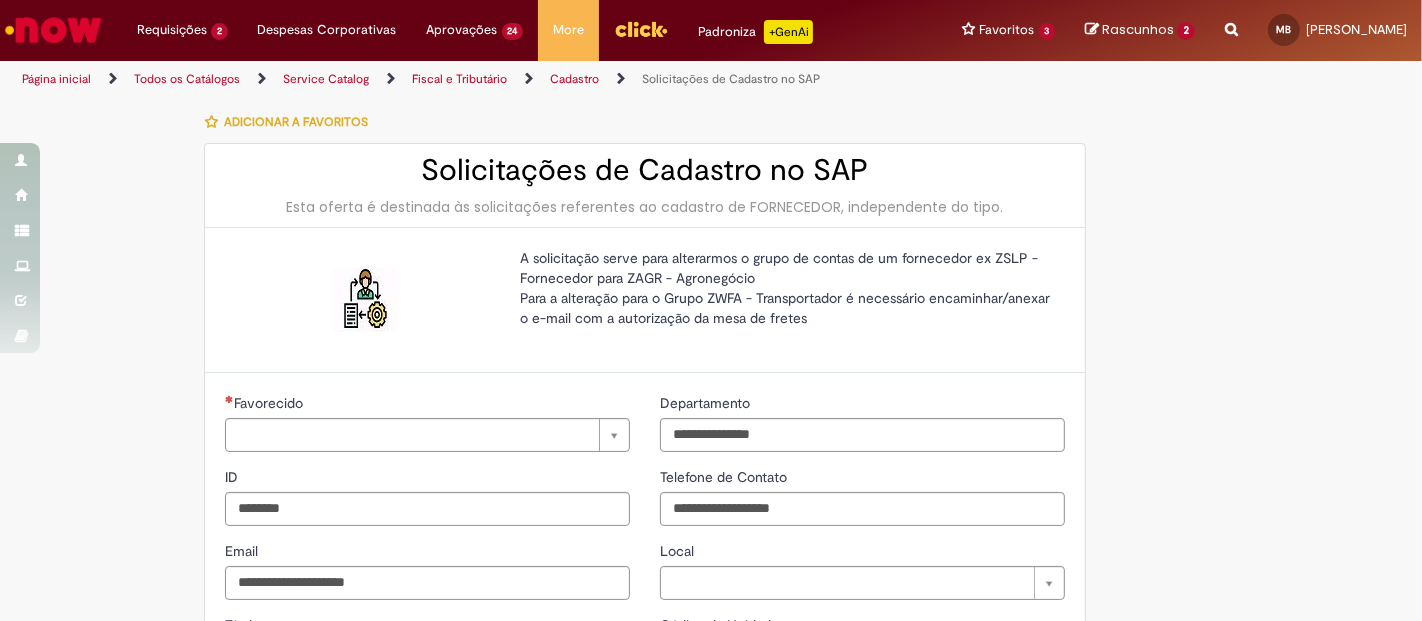 type on "*********" 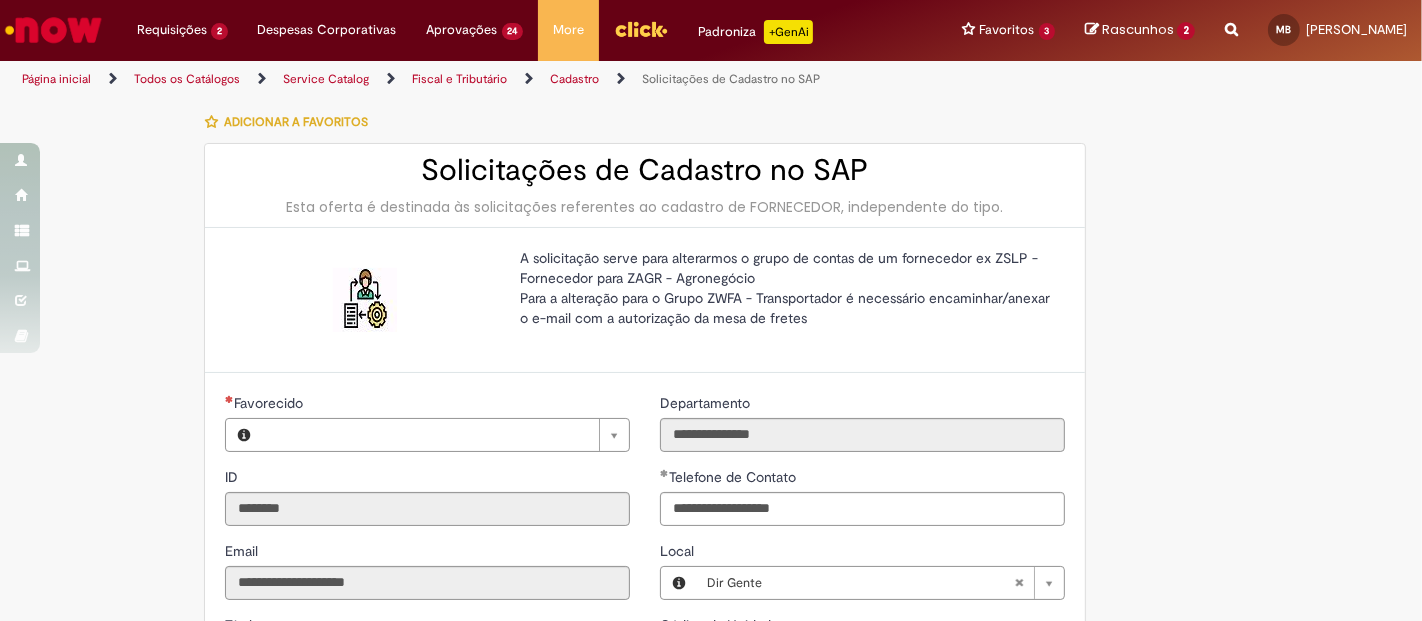 type on "**********" 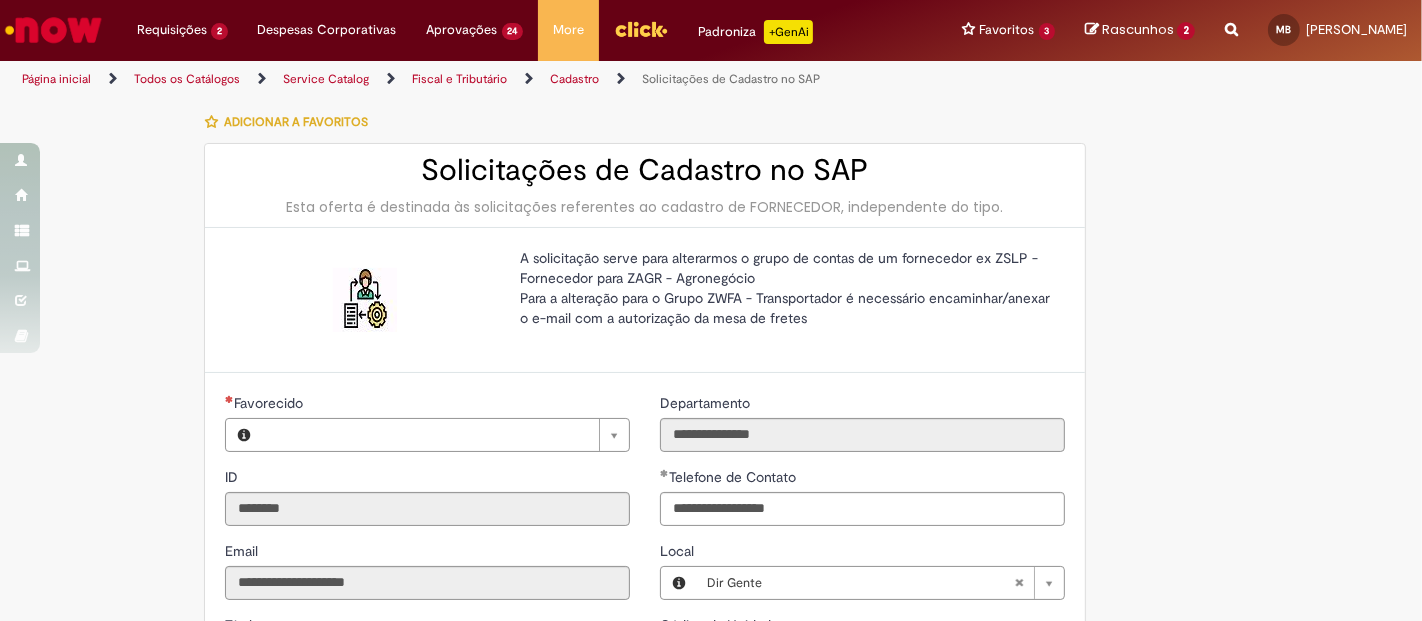 type on "**********" 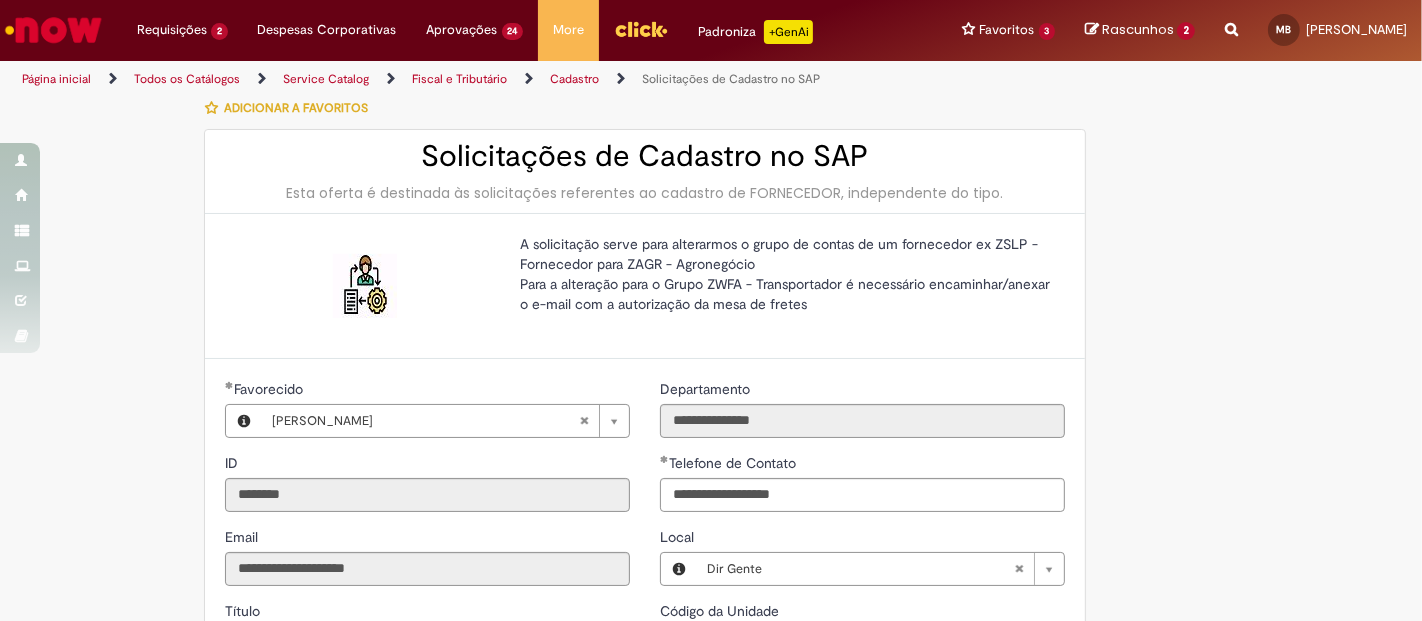 scroll, scrollTop: 0, scrollLeft: 0, axis: both 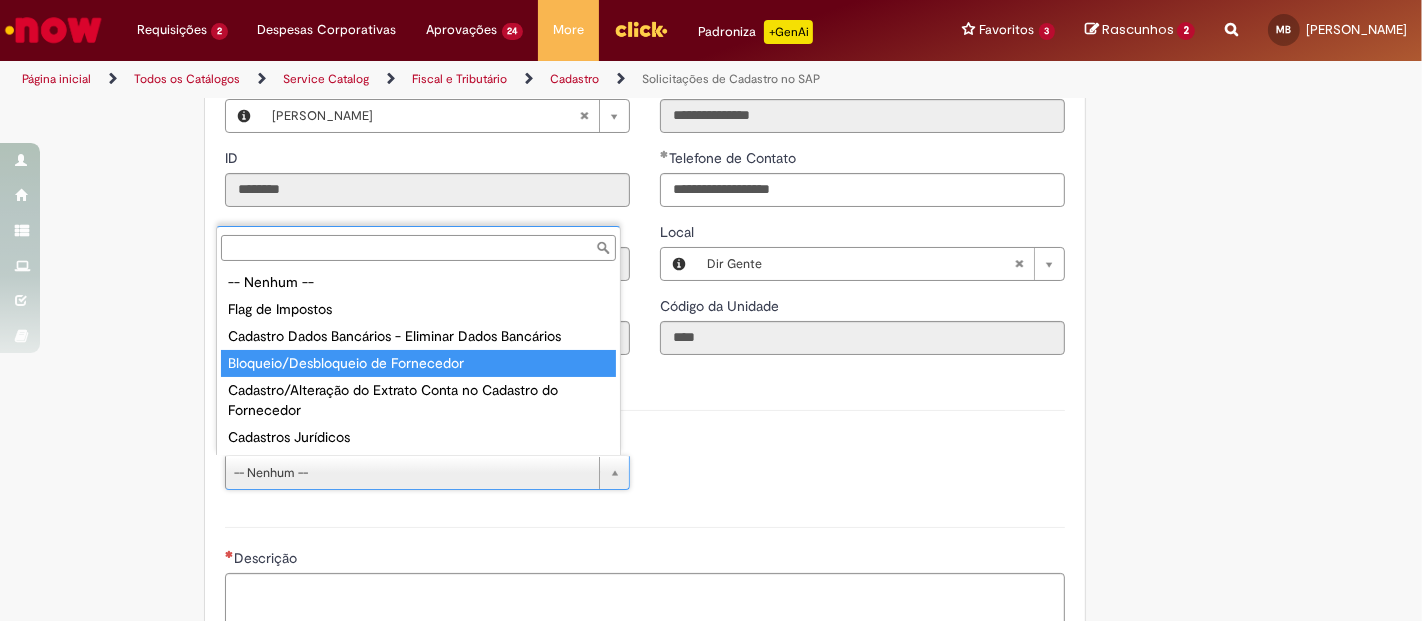 type on "**********" 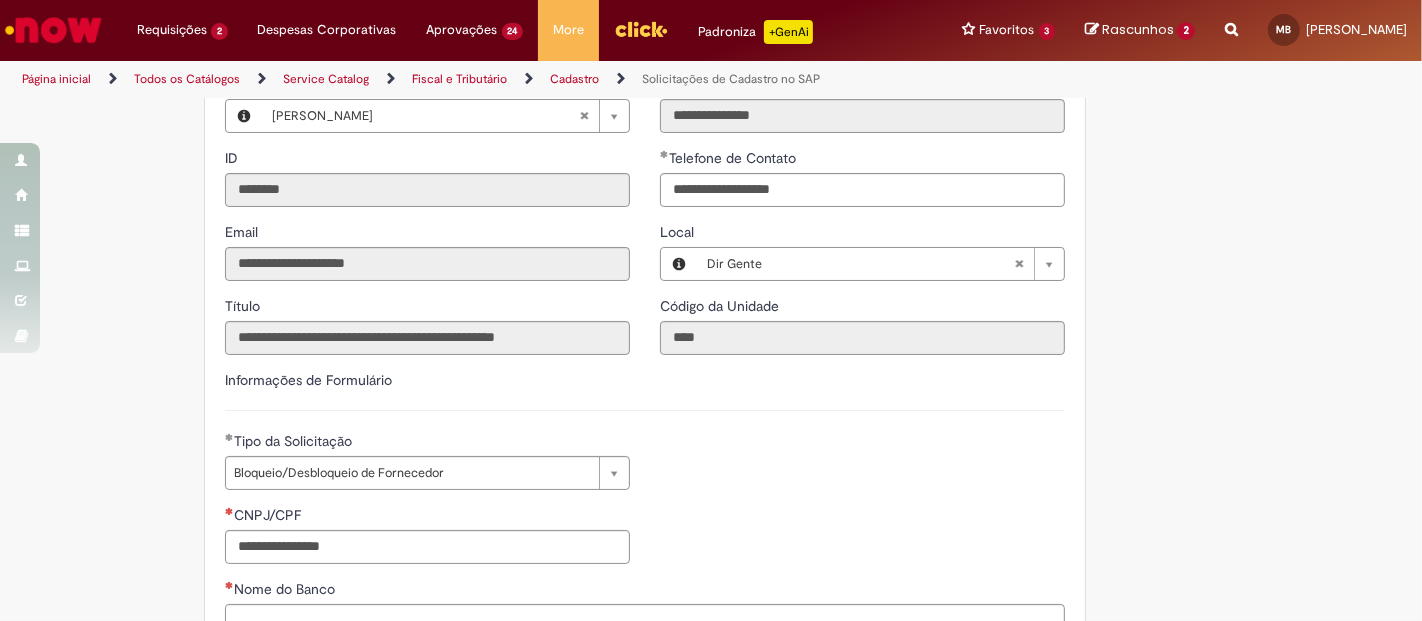 click on "**********" at bounding box center [613, 555] 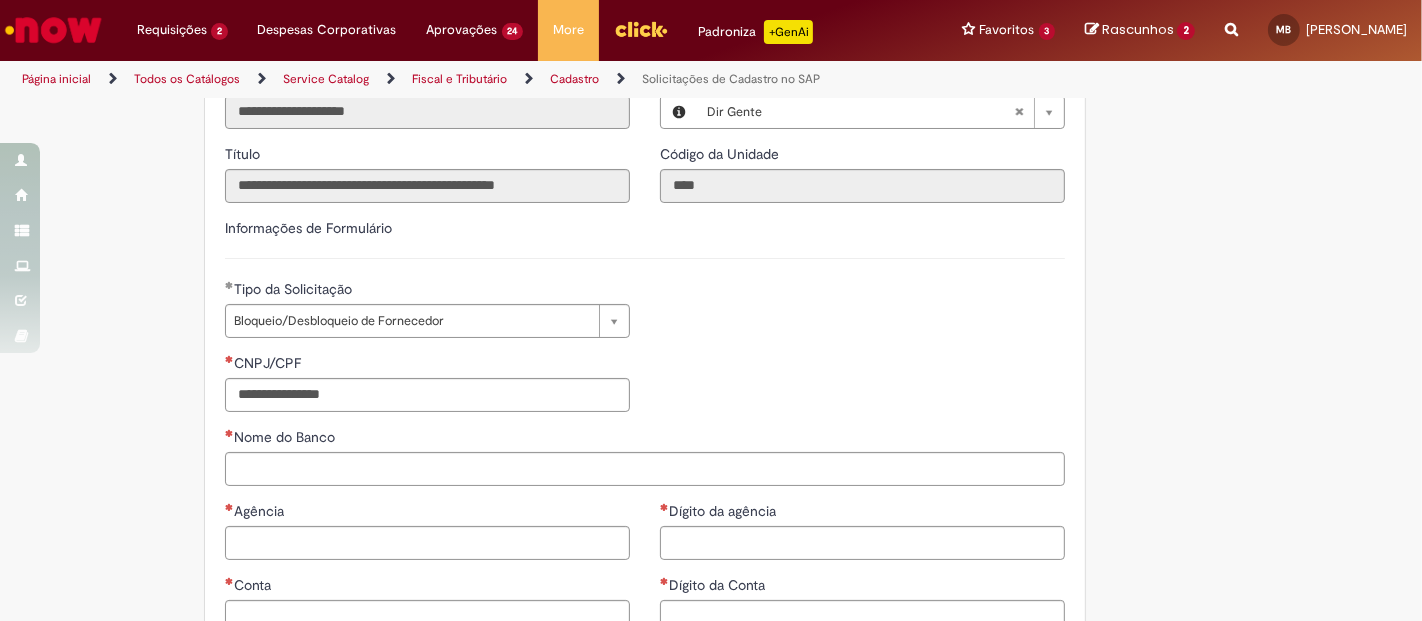 scroll, scrollTop: 541, scrollLeft: 0, axis: vertical 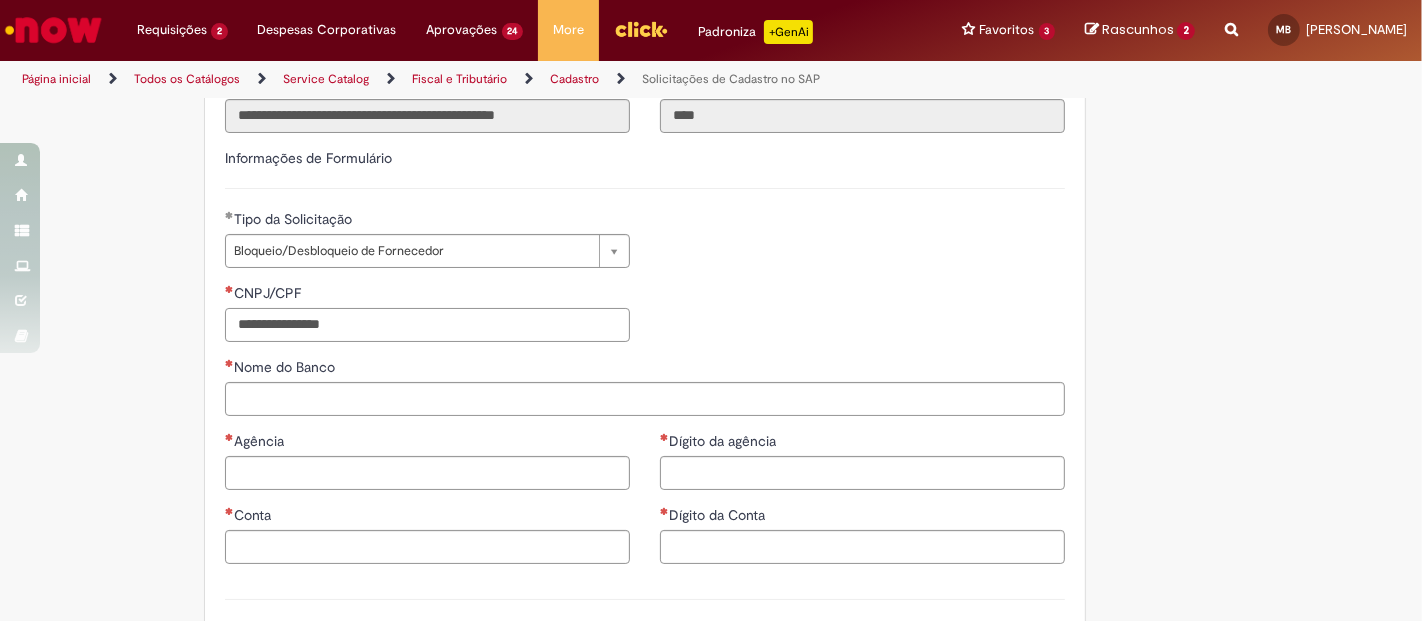 click on "CNPJ/CPF" at bounding box center [427, 325] 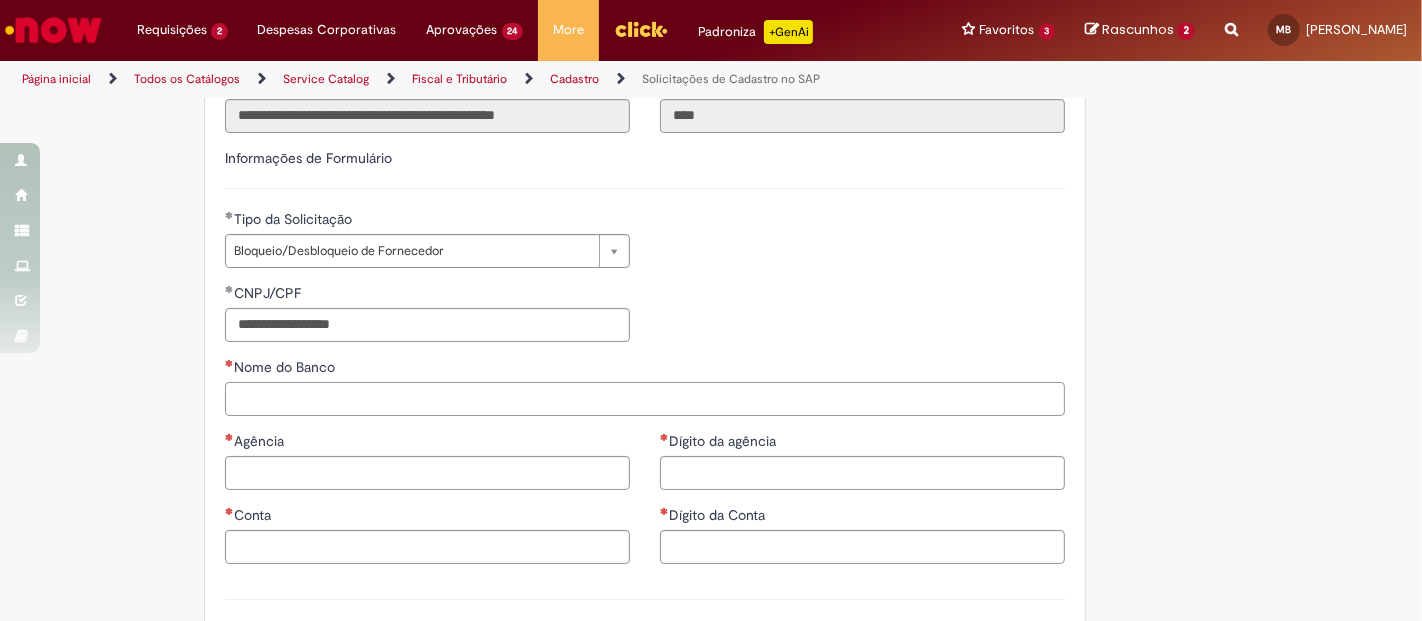 type on "**********" 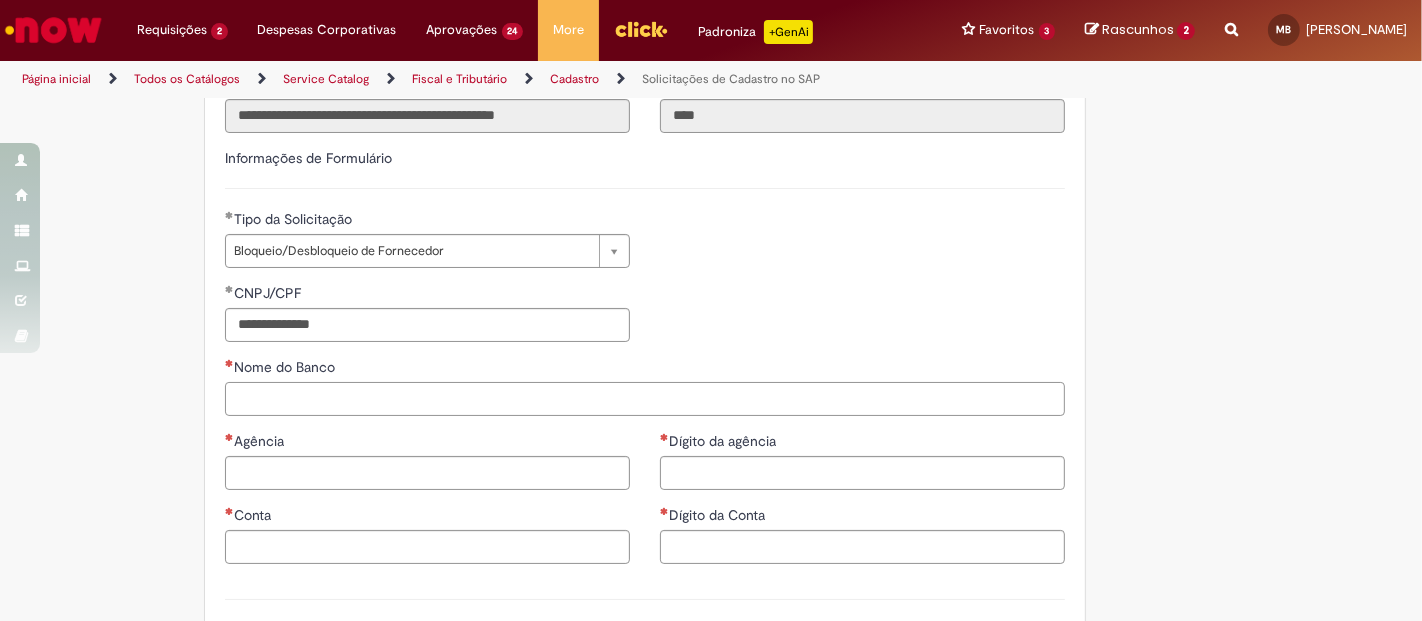click on "Nome do Banco" at bounding box center [645, 399] 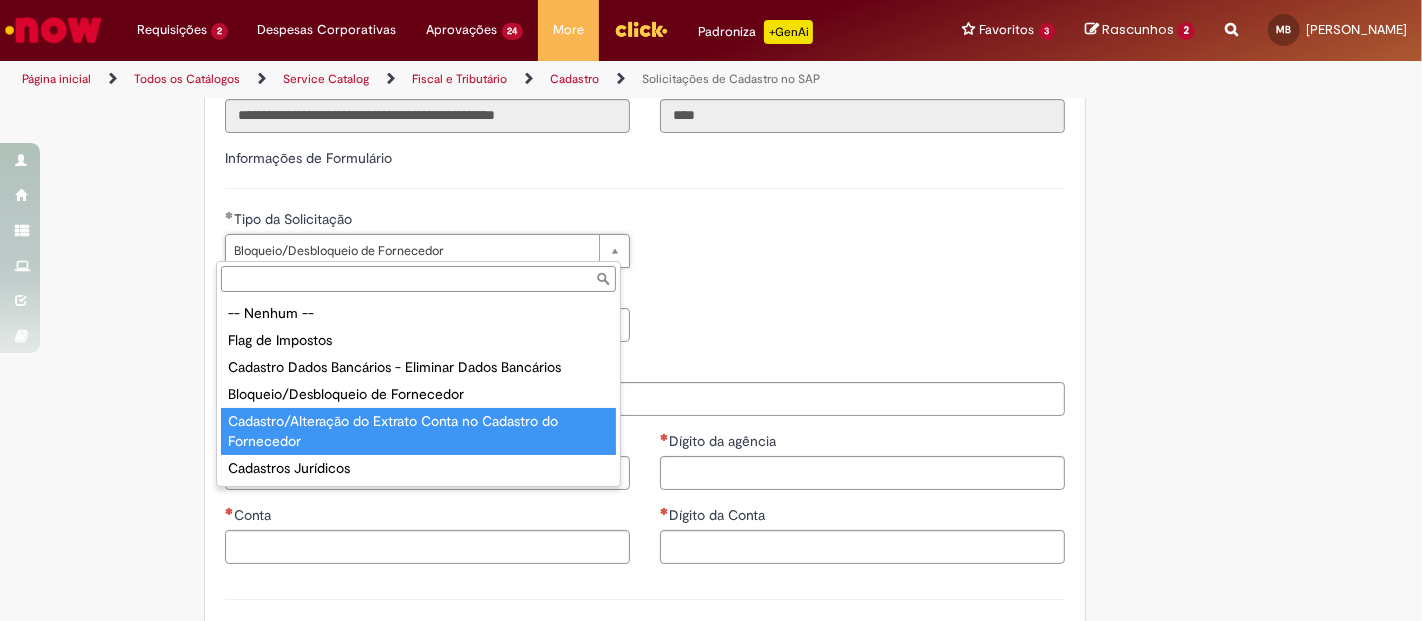 type on "**********" 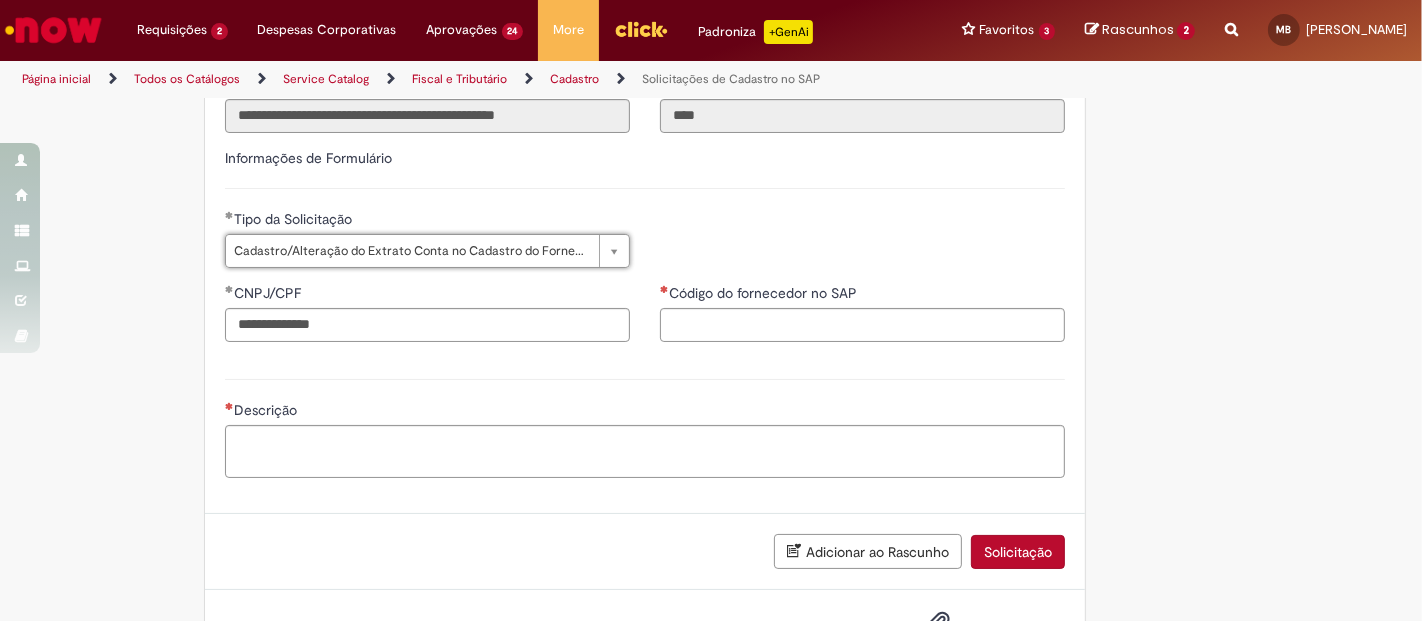scroll, scrollTop: 0, scrollLeft: 233, axis: horizontal 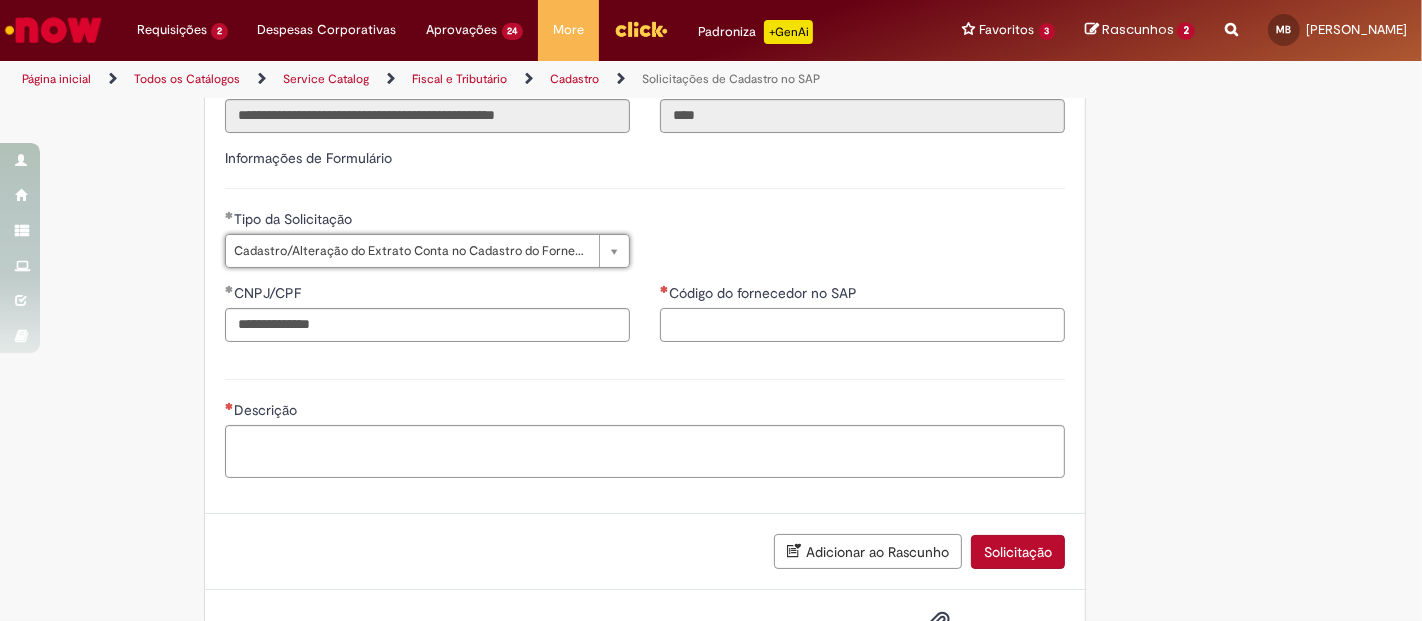 click on "Código do fornecedor no SAP" at bounding box center [862, 325] 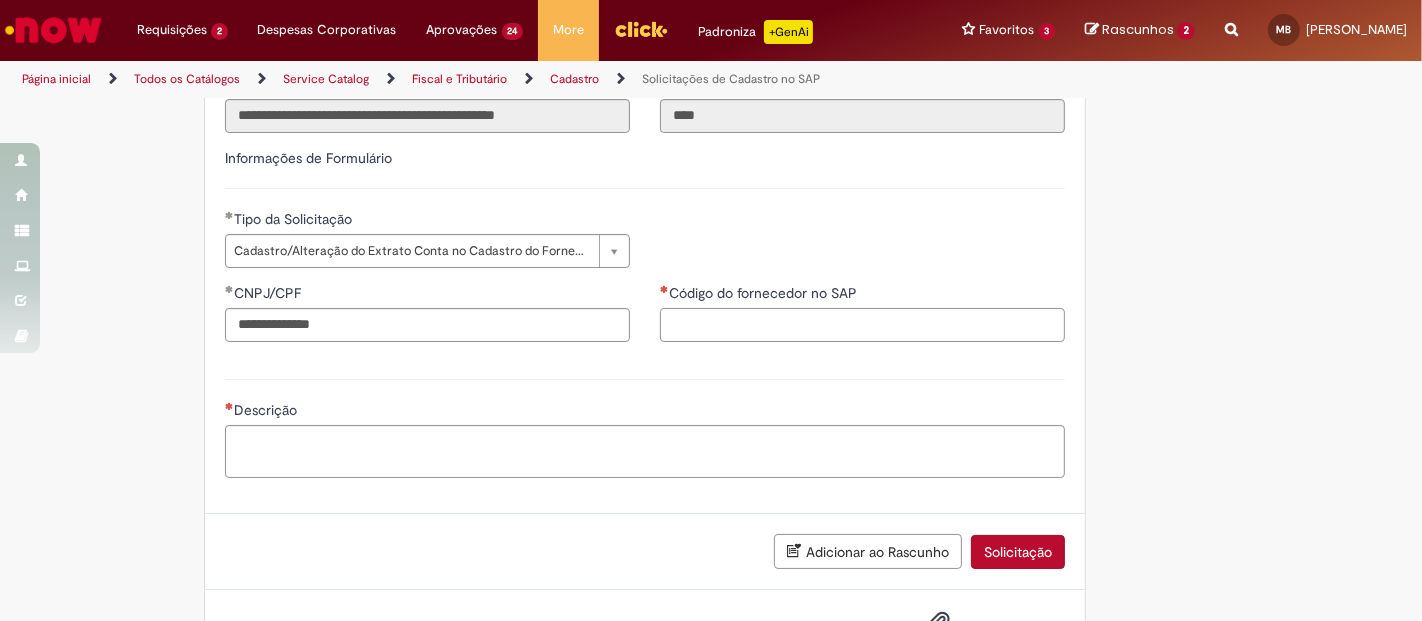 click on "Código do fornecedor no SAP" at bounding box center (862, 325) 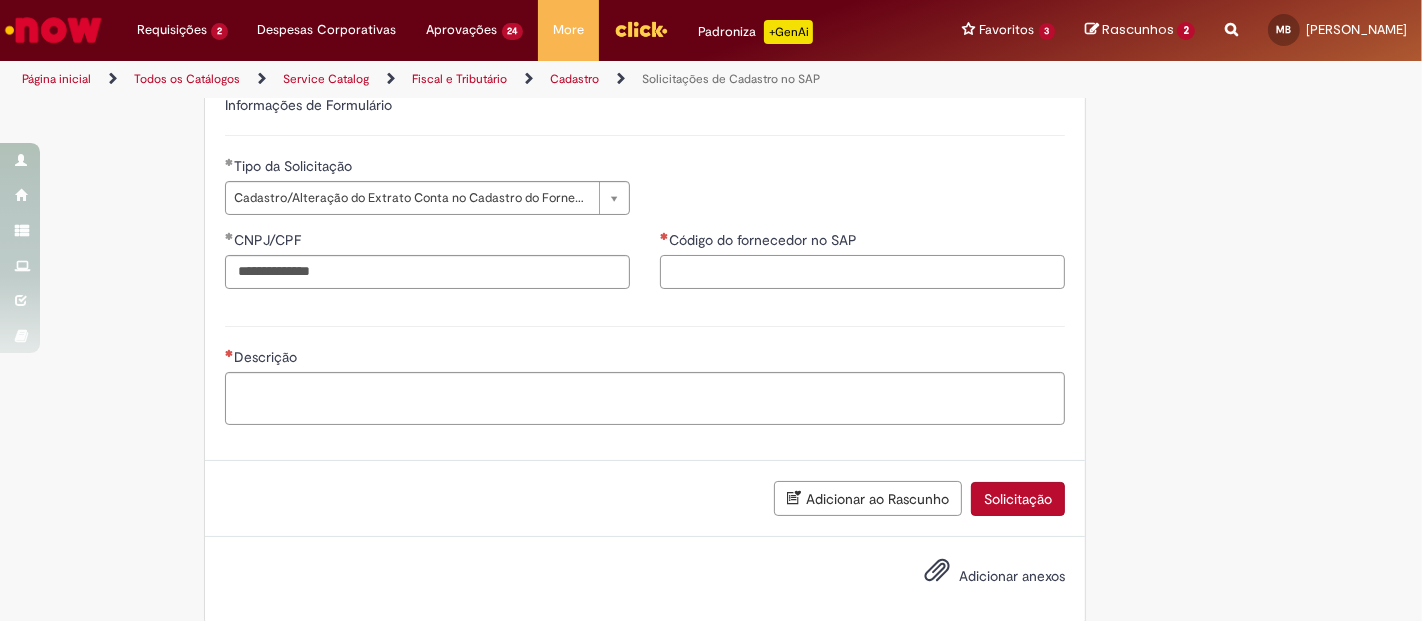 scroll, scrollTop: 615, scrollLeft: 0, axis: vertical 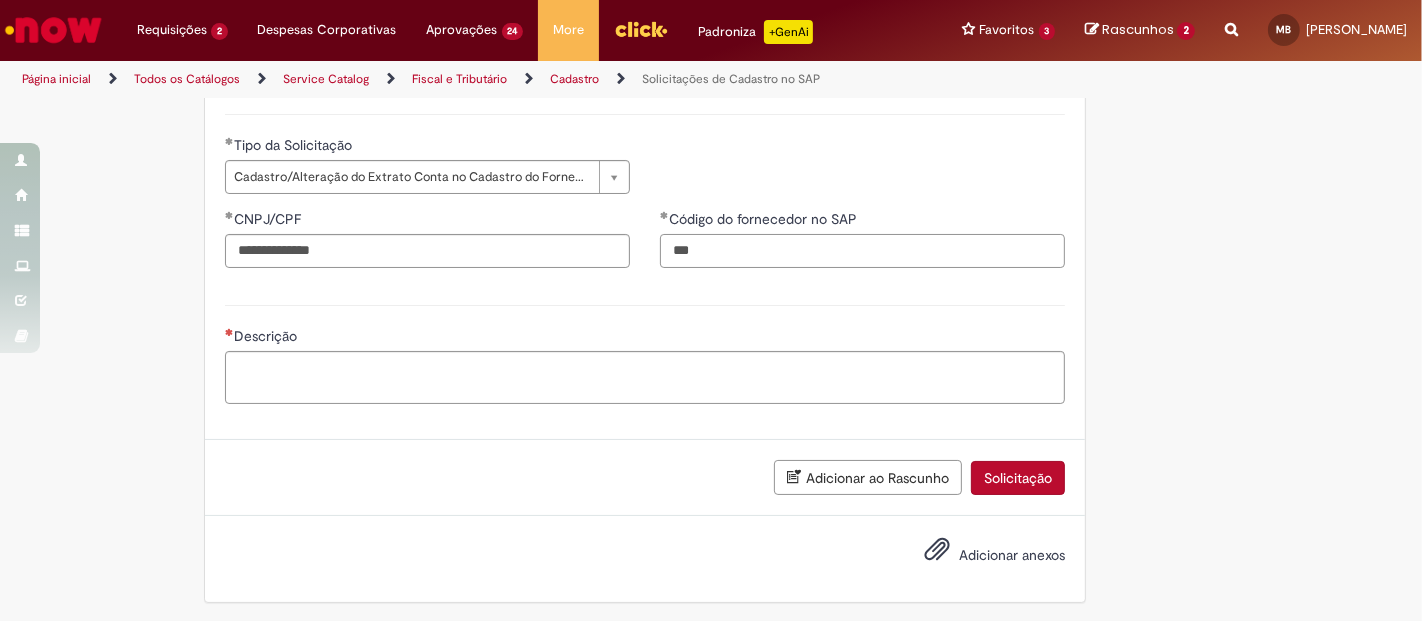 type on "***" 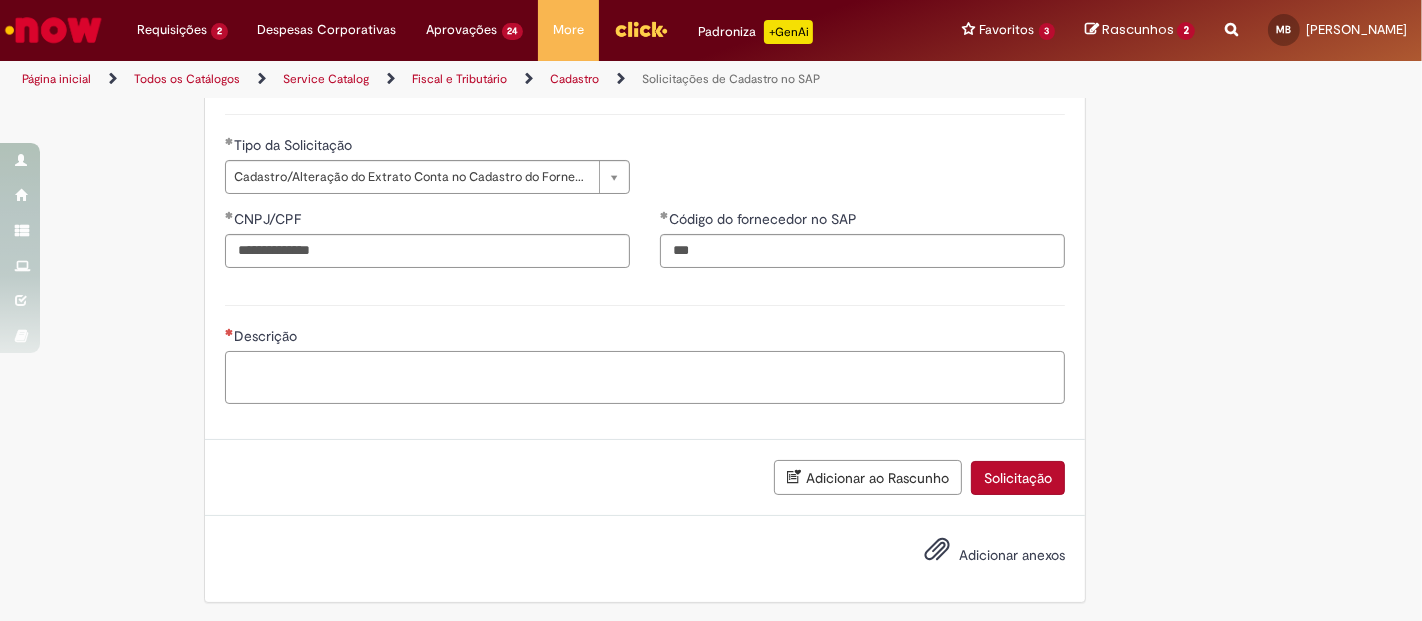 click on "Descrição" at bounding box center (645, 377) 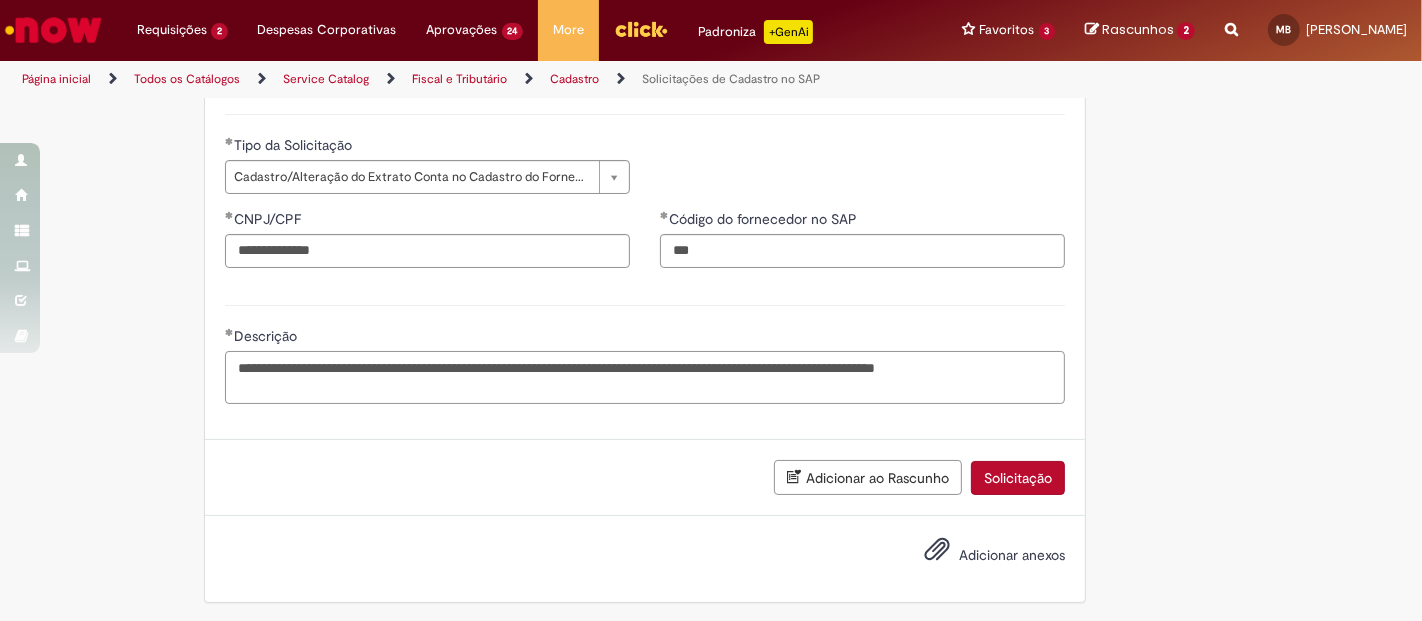 type on "**********" 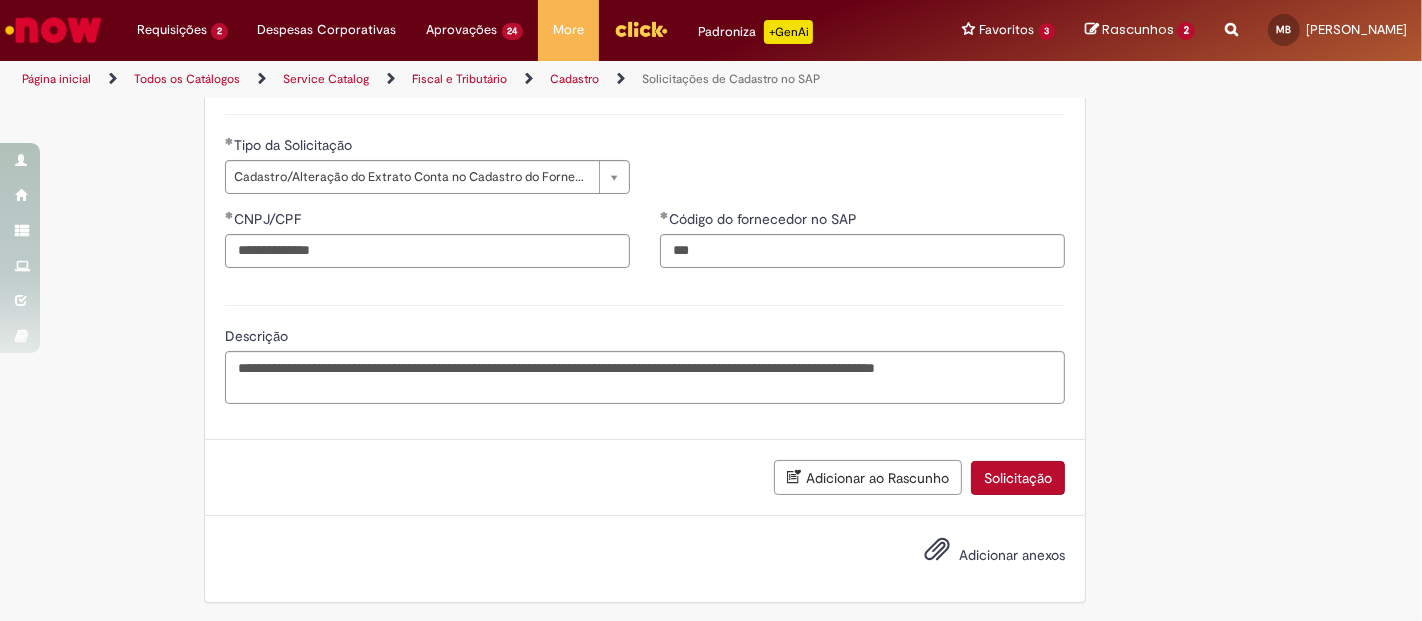 click on "Adicionar anexos" at bounding box center [1012, 555] 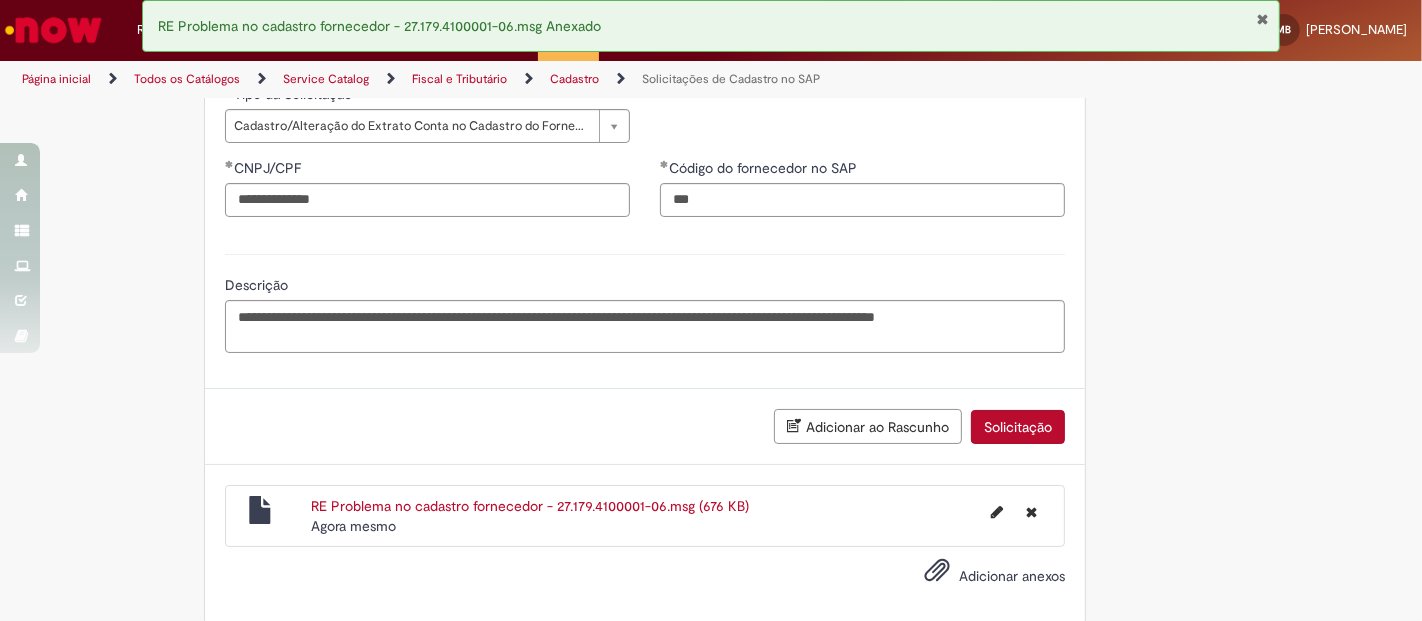 scroll, scrollTop: 686, scrollLeft: 0, axis: vertical 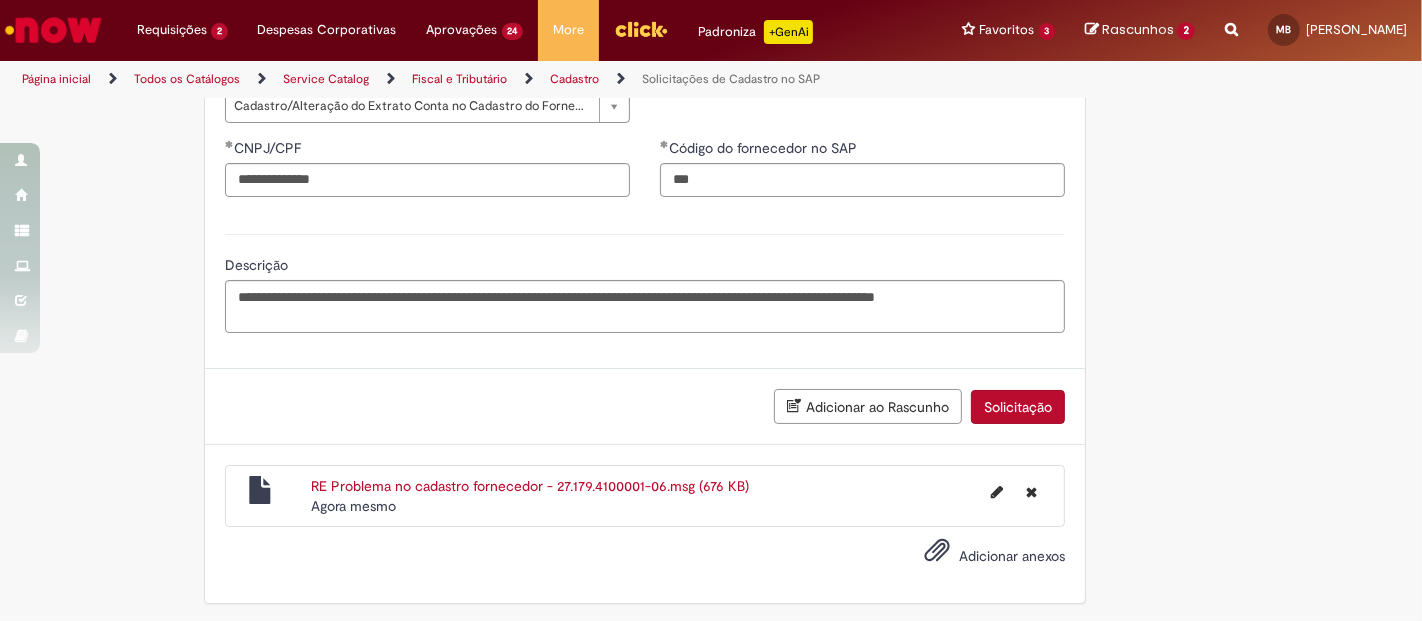 click on "Solicitação" at bounding box center [1018, 407] 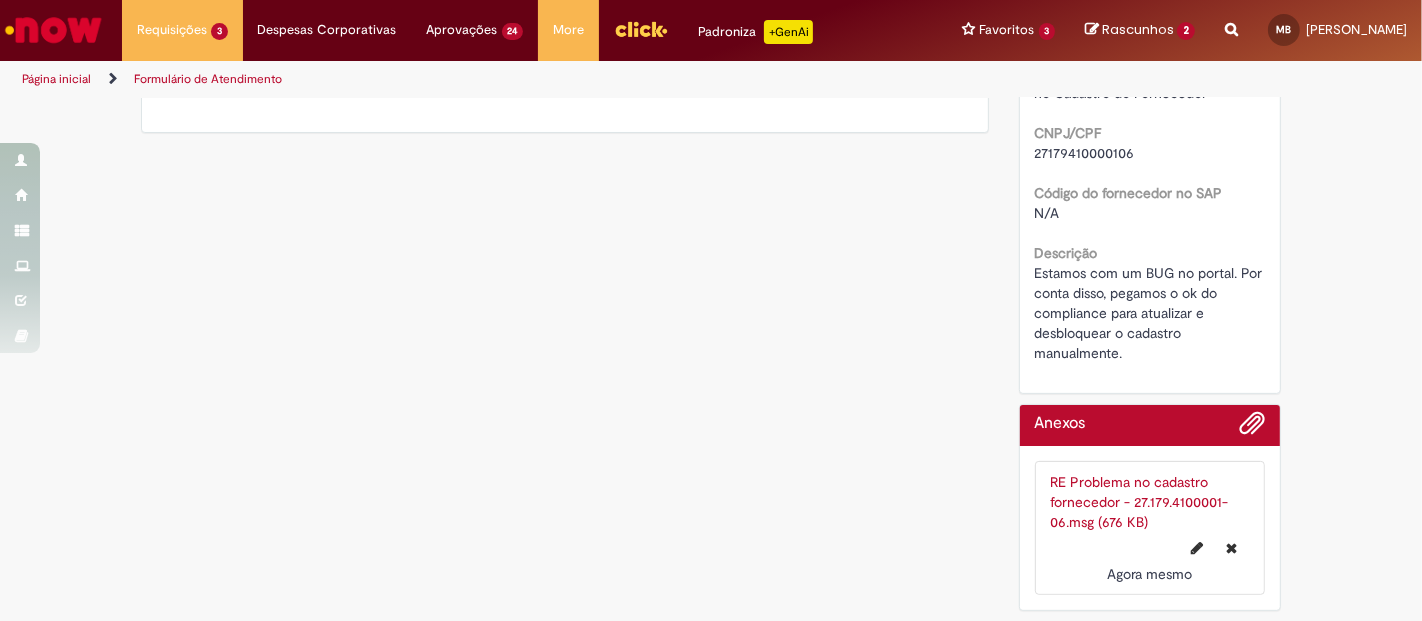 scroll, scrollTop: 0, scrollLeft: 0, axis: both 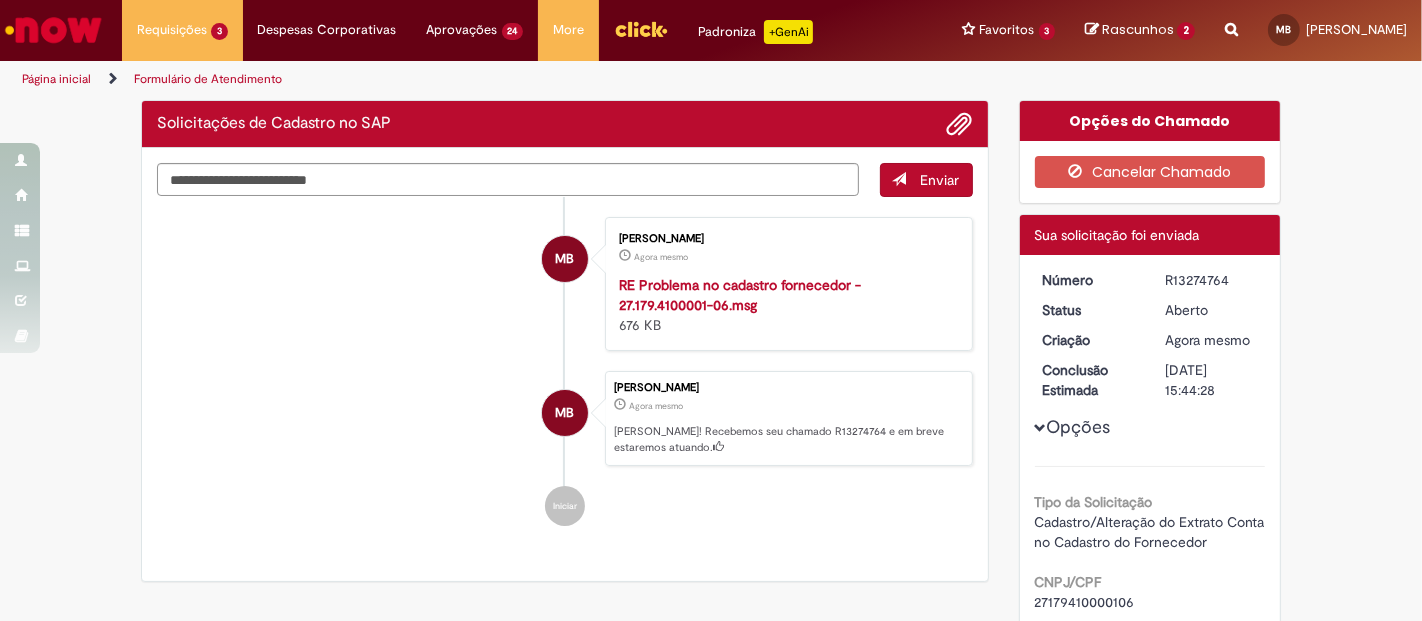 drag, startPoint x: 1170, startPoint y: 275, endPoint x: 1139, endPoint y: 278, distance: 31.144823 